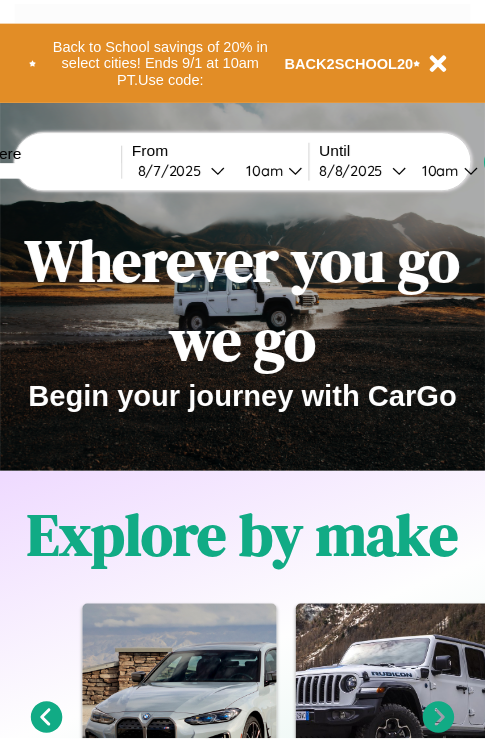 scroll, scrollTop: 0, scrollLeft: 0, axis: both 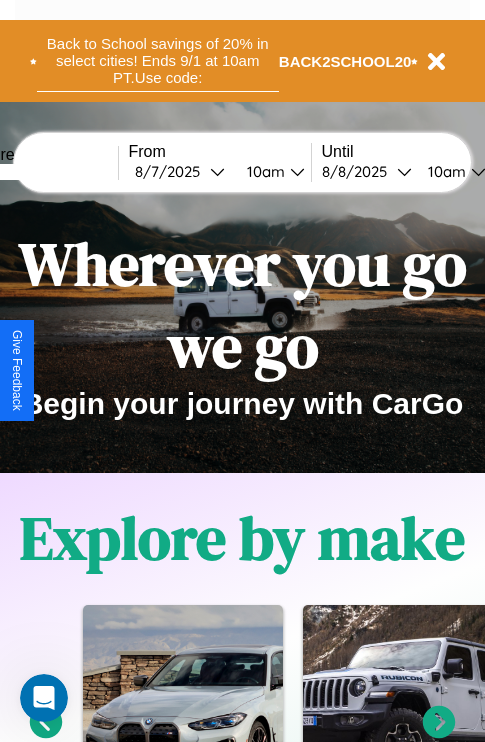 click on "Back to School savings of 20% in select cities! Ends 9/1 at 10am PT.  Use code:" at bounding box center (158, 61) 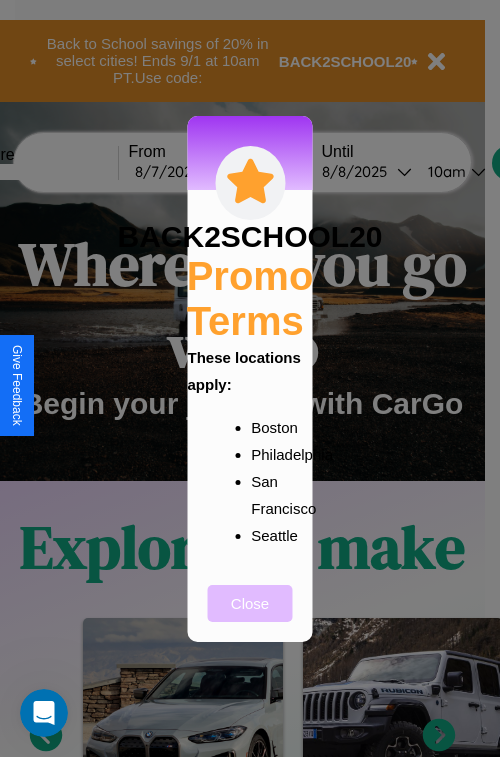 click on "Close" at bounding box center (250, 603) 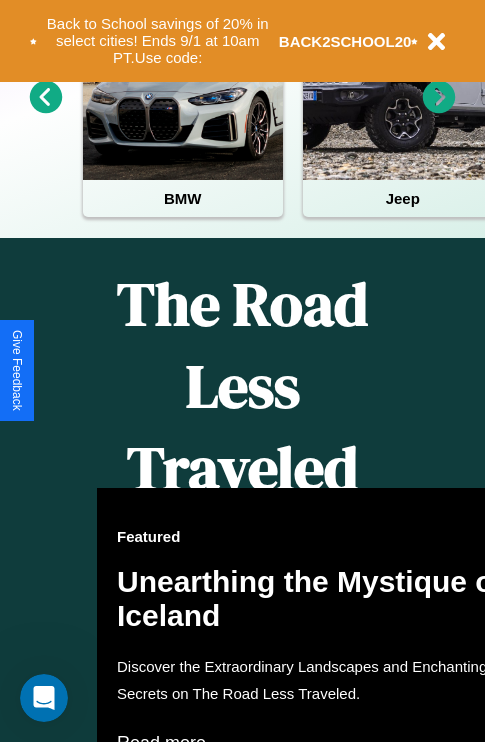 scroll, scrollTop: 817, scrollLeft: 0, axis: vertical 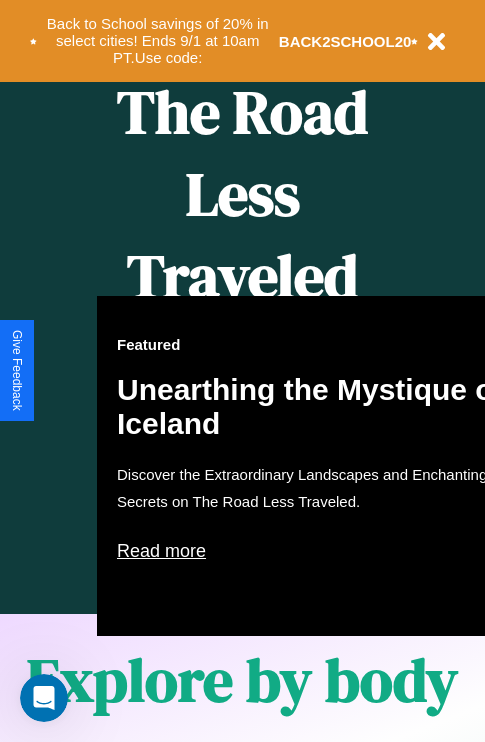 click on "Featured Unearthing the Mystique of Iceland Discover the Extraordinary Landscapes and Enchanting Secrets on The Road Less Traveled. Read more" at bounding box center [317, 466] 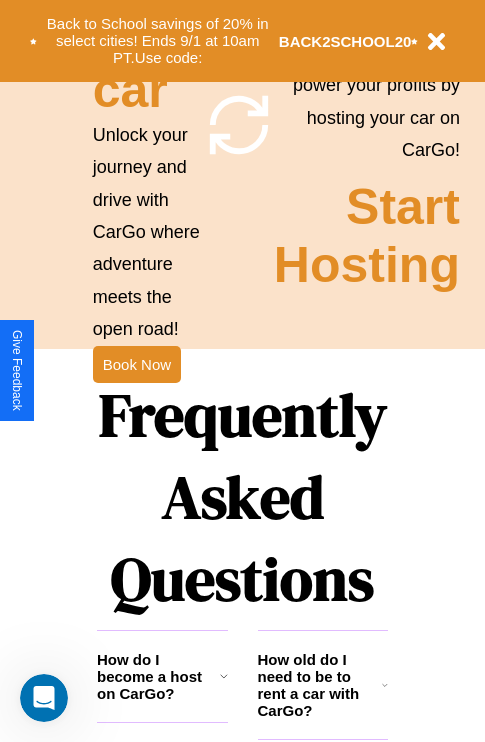 scroll, scrollTop: 1947, scrollLeft: 0, axis: vertical 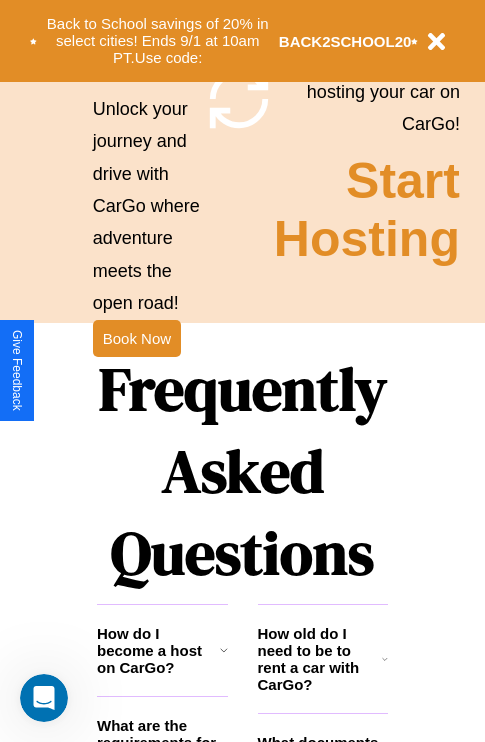 click on "Frequently Asked Questions" at bounding box center [242, 471] 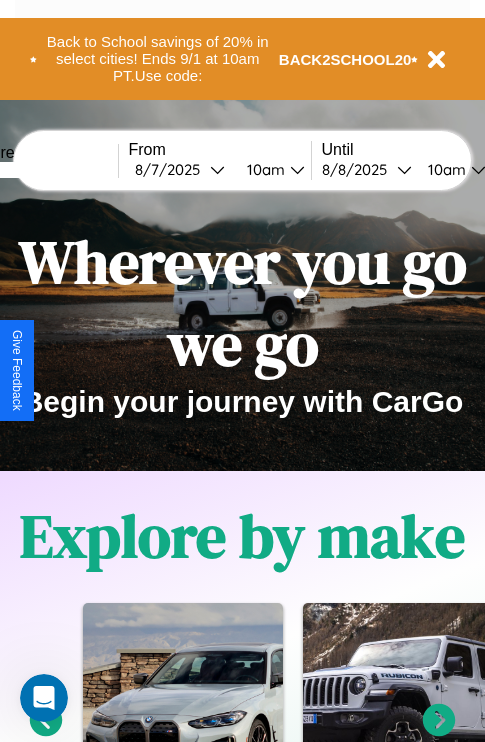 scroll, scrollTop: 0, scrollLeft: 0, axis: both 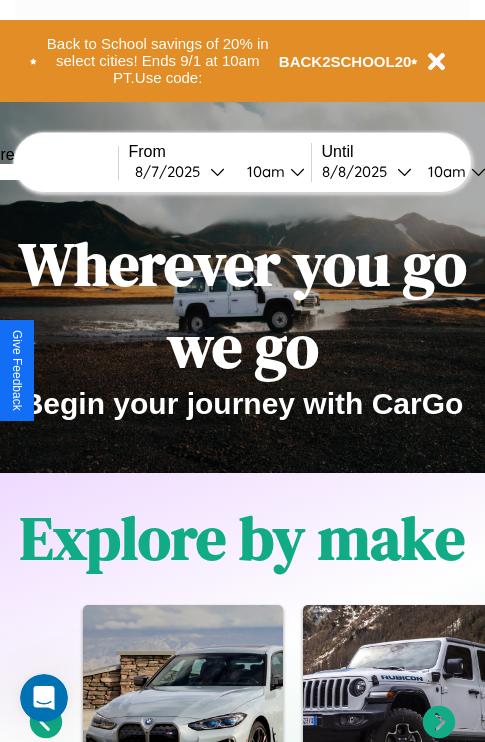 click at bounding box center (43, 172) 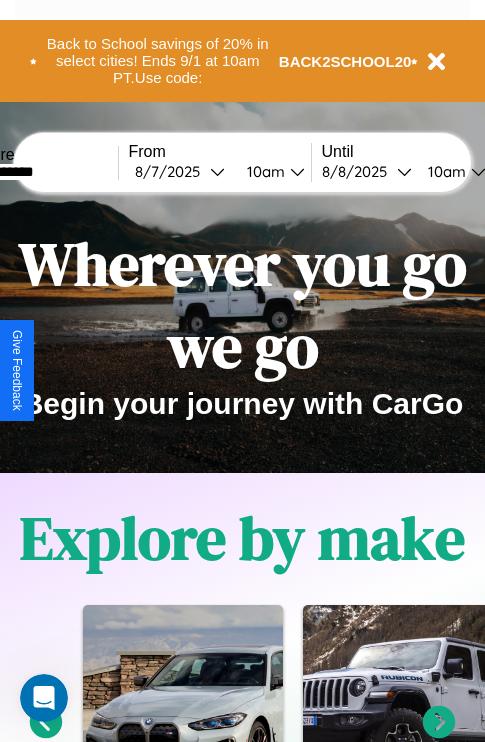 type on "**********" 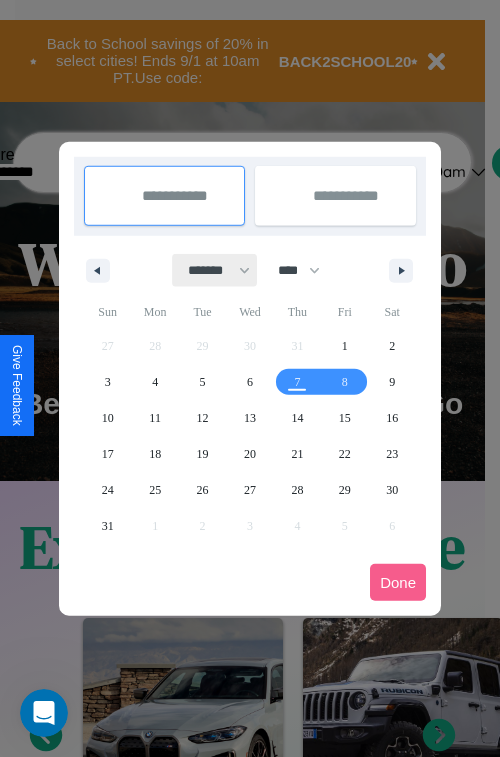 click on "******* ******** ***** ***** *** **** **** ****** ********* ******* ******** ********" at bounding box center (215, 270) 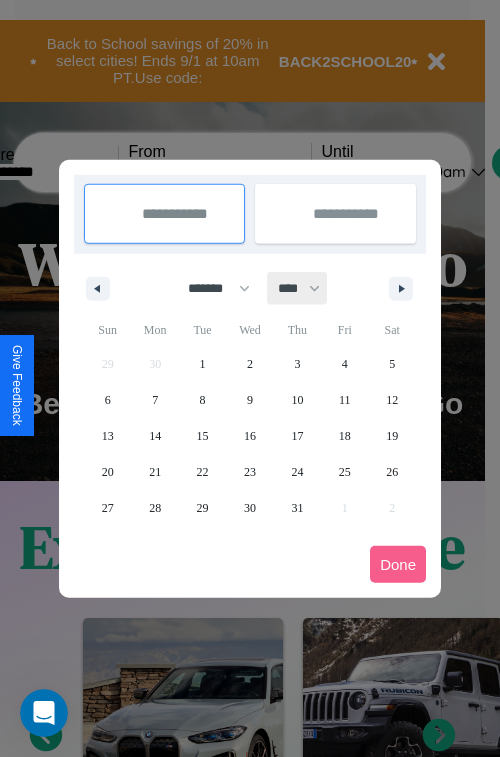 click on "**** **** **** **** **** **** **** **** **** **** **** **** **** **** **** **** **** **** **** **** **** **** **** **** **** **** **** **** **** **** **** **** **** **** **** **** **** **** **** **** **** **** **** **** **** **** **** **** **** **** **** **** **** **** **** **** **** **** **** **** **** **** **** **** **** **** **** **** **** **** **** **** **** **** **** **** **** **** **** **** **** **** **** **** **** **** **** **** **** **** **** **** **** **** **** **** **** **** **** **** **** **** **** **** **** **** **** **** **** **** **** **** **** **** **** **** **** **** **** **** ****" at bounding box center (298, 288) 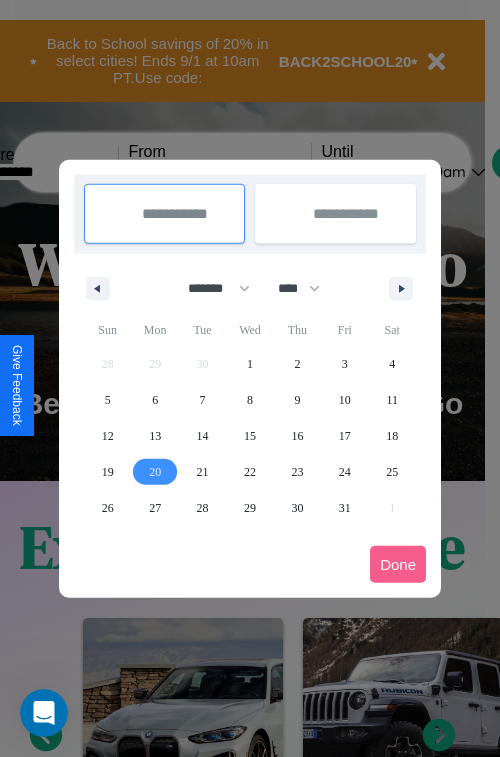 click on "20" at bounding box center (155, 472) 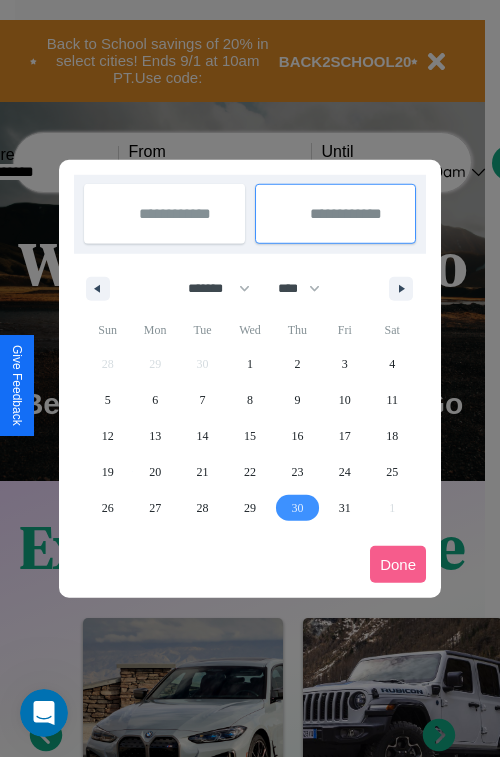 click on "30" at bounding box center [297, 508] 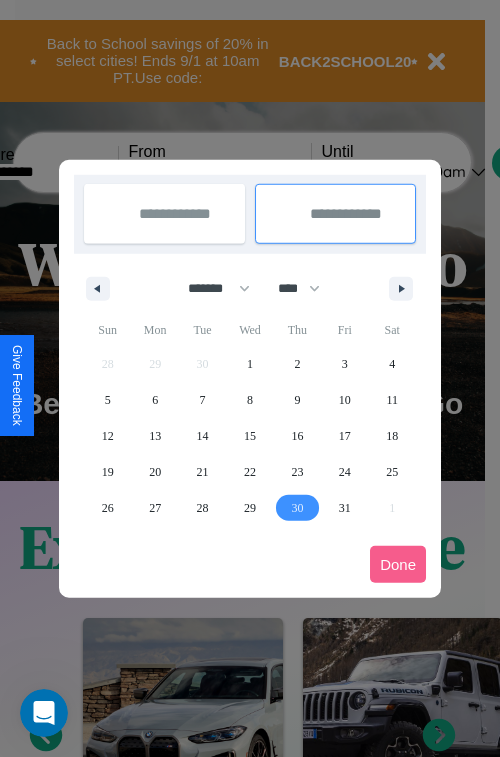 type on "**********" 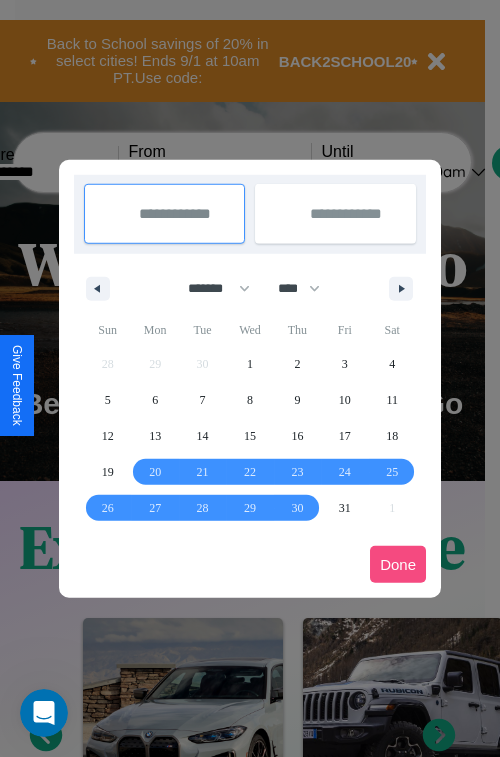 click on "Done" at bounding box center [398, 564] 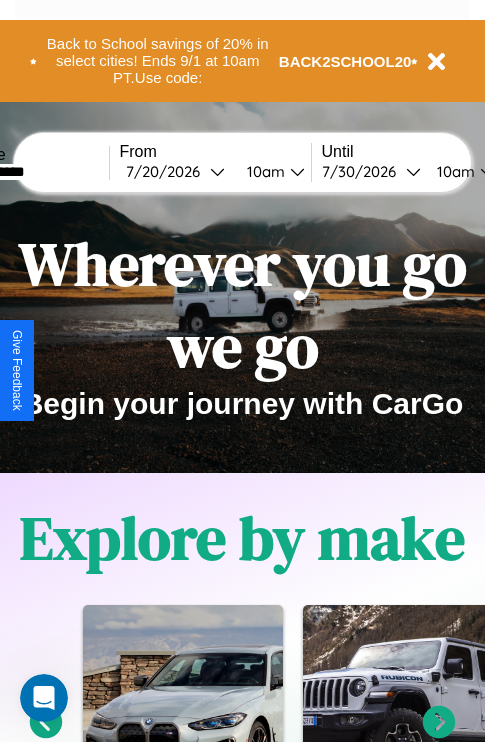 scroll, scrollTop: 0, scrollLeft: 77, axis: horizontal 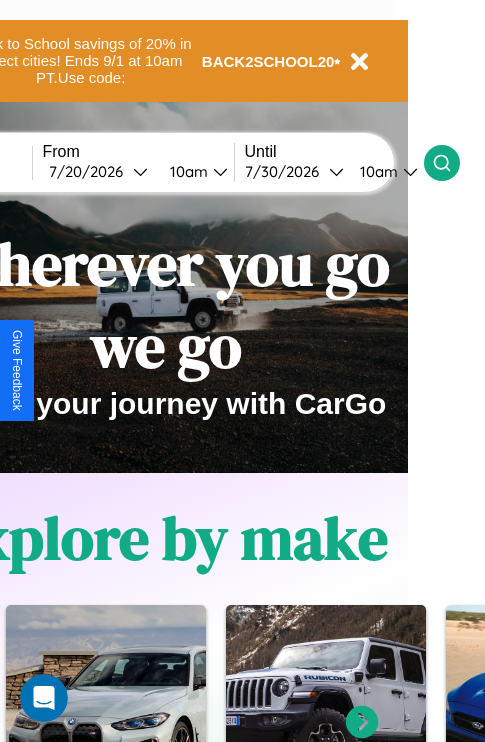 click 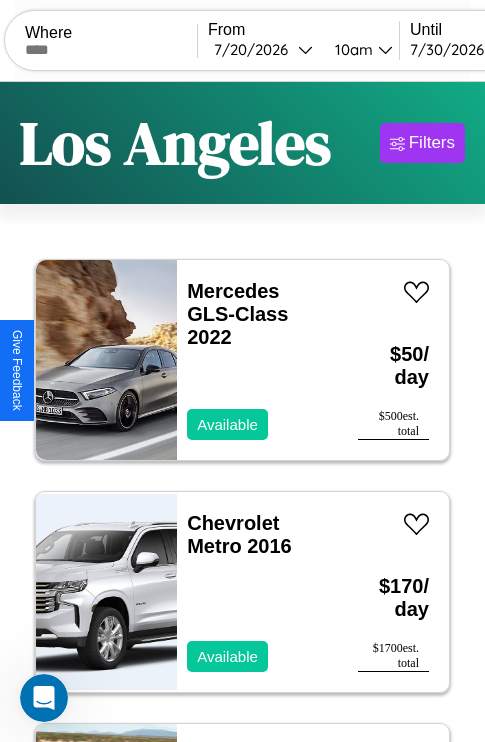 scroll, scrollTop: 95, scrollLeft: 0, axis: vertical 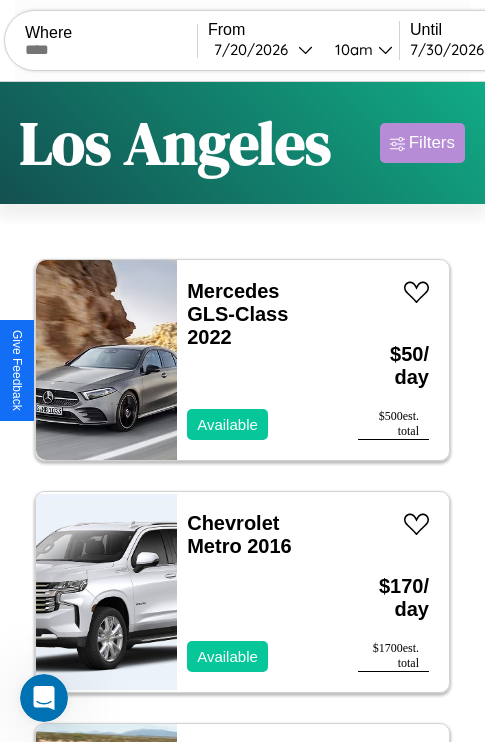 click on "Filters" at bounding box center [432, 143] 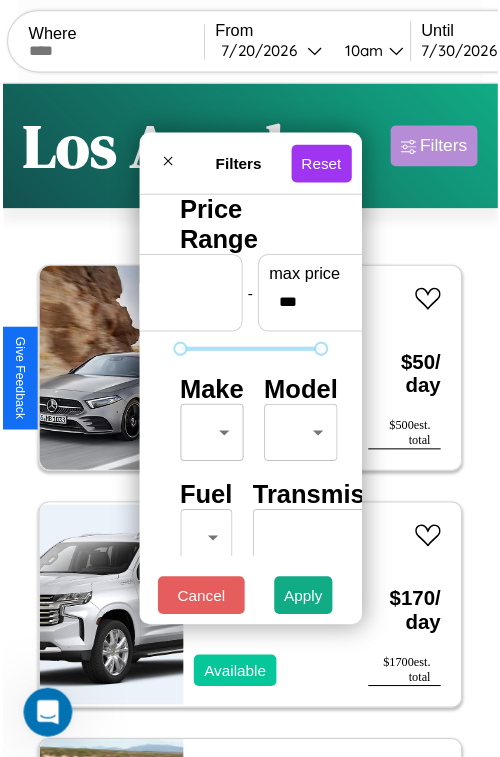 scroll, scrollTop: 59, scrollLeft: 0, axis: vertical 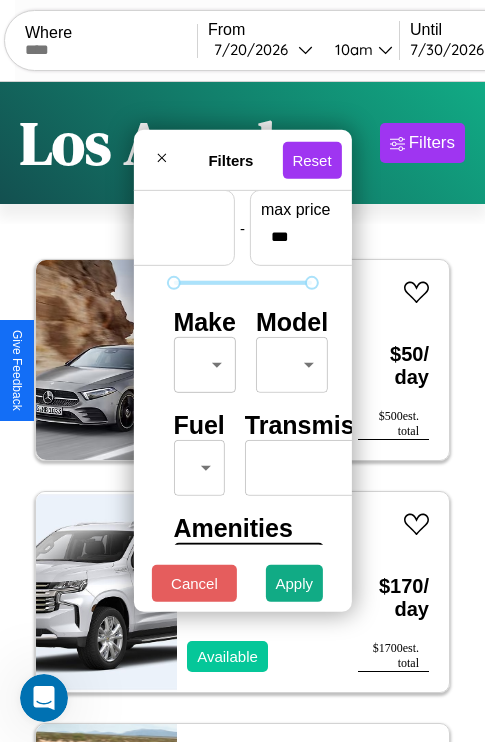click on "CarGo Where From [DATE] [TIME] Until [DATE] [TIME] Become a Host Login Sign Up [CITY] Filters 38  cars in this area These cars can be picked up in this city. Mercedes   GLS-Class   2022 Available $ 50  / day $ 500  est. total Chevrolet   Metro   2016 Available $ 170  / day $ 1700  est. total Subaru   Baja   2016 Available $ 150  / day $ 1500  est. total Kia   EV9   2019 Available $ 110  / day $ 1100  est. total Chrysler   Vision   2023 Available $ 60  / day $ 600  est. total Toyota   Camry Solara   2021 Available $ 200  / day $ 2000  est. total GMC   ACL   2021 Unavailable $ 190  / day $ 1900  est. total Infiniti   Q40   2018 Available $ 160  / day $ 1600  est. total Alfa Romeo   164   2018 Available $ 110  / day $ 1100  est. total Ferrari   812 Competizione   2020 Available $ 40  / day $ 400  est. total Lincoln   Continental   2020 Available $ 190  / day $ 1900  est. total Hummer   H3   2017 Unavailable $ 180  / day $ 1800  est. total Ford   LT9501   2024 Available $ 110  / day $ 1100" at bounding box center (242, 412) 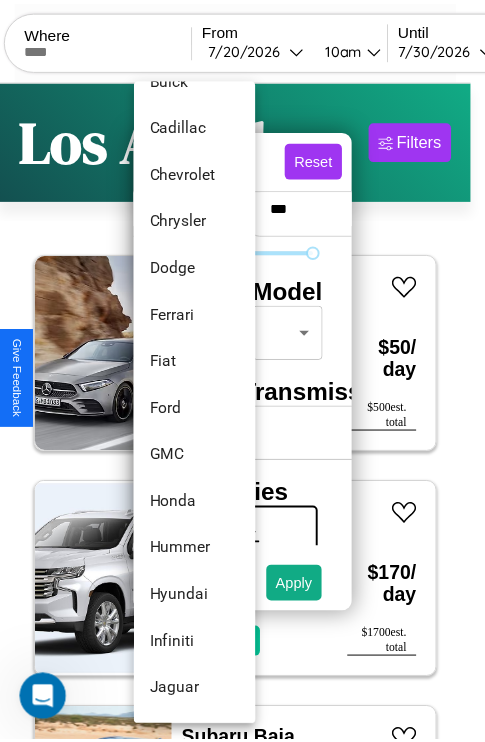 scroll, scrollTop: 566, scrollLeft: 0, axis: vertical 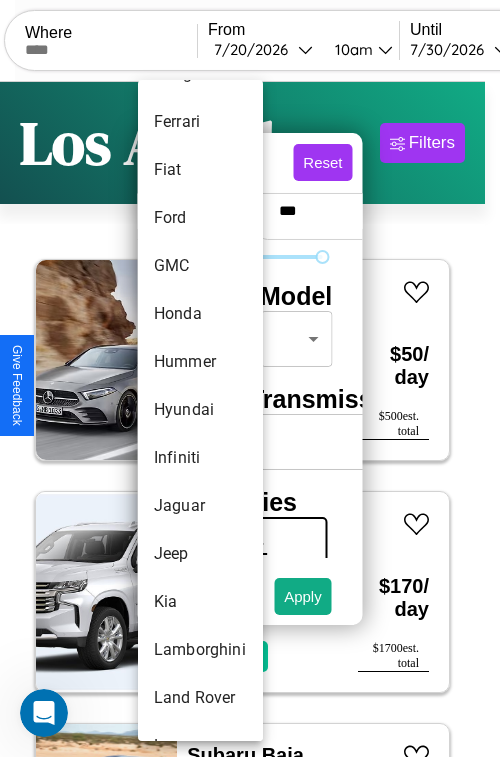 click on "Hyundai" at bounding box center (200, 410) 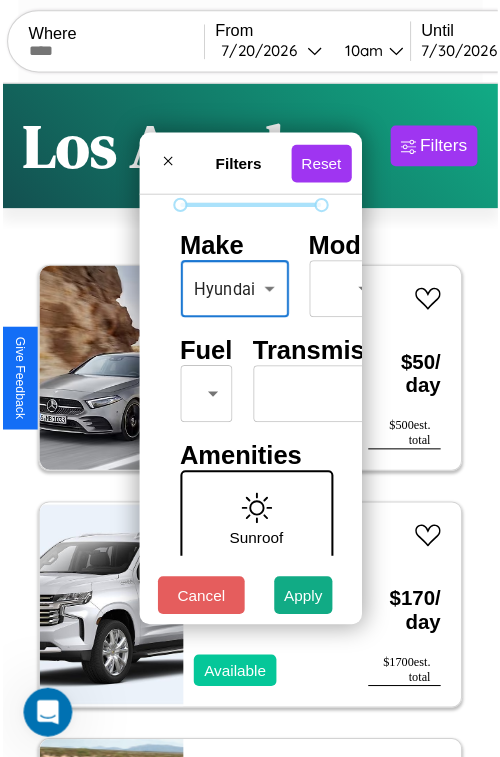 scroll, scrollTop: 162, scrollLeft: 0, axis: vertical 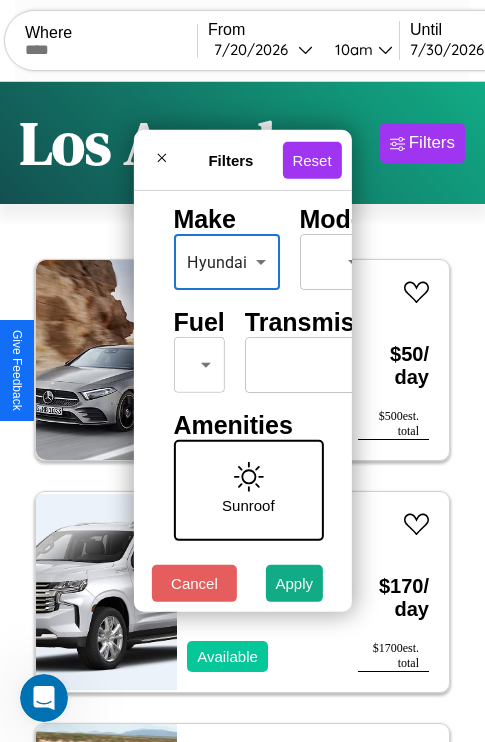 click on "CarGo Where From [DATE] [TIME] Until [DATE] [TIME] Become a Host Login Sign Up [CITY] Filters 38  cars in this area These cars can be picked up in this city. Mercedes   GLS-Class   2022 Available $ 50  / day $ 500  est. total Chevrolet   Metro   2016 Available $ 170  / day $ 1700  est. total Subaru   Baja   2016 Available $ 150  / day $ 1500  est. total Kia   EV9   2019 Available $ 110  / day $ 1100  est. total Chrysler   Vision   2023 Available $ 60  / day $ 600  est. total Toyota   Camry Solara   2021 Available $ 200  / day $ 2000  est. total GMC   ACL   2021 Unavailable $ 190  / day $ 1900  est. total Infiniti   Q40   2018 Available $ 160  / day $ 1600  est. total Alfa Romeo   164   2018 Available $ 110  / day $ 1100  est. total Ferrari   812 Competizione   2020 Available $ 40  / day $ 400  est. total Lincoln   Continental   2020 Available $ 190  / day $ 1900  est. total Hummer   H3   2017 Unavailable $ 180  / day $ 1800  est. total Ford   LT9501   2024 Available $ 110  / day $ 1100" at bounding box center [242, 412] 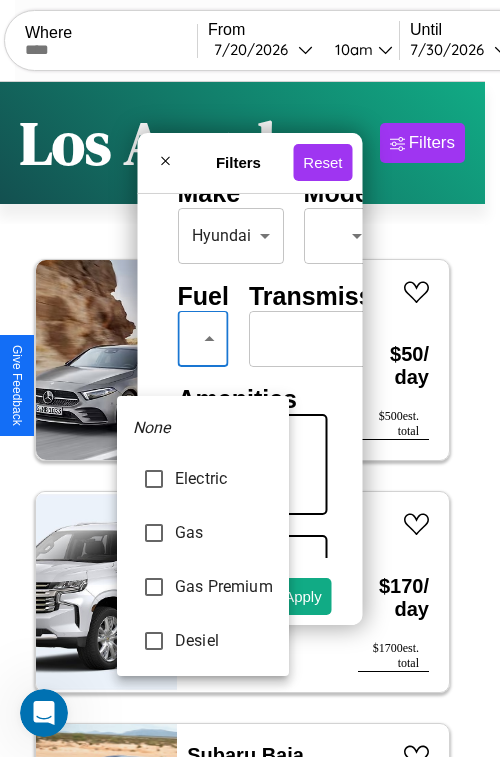 type on "********" 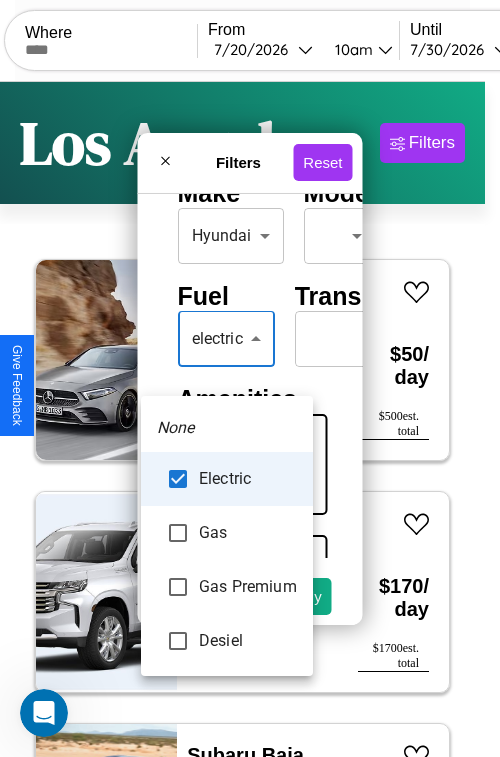 click at bounding box center [250, 378] 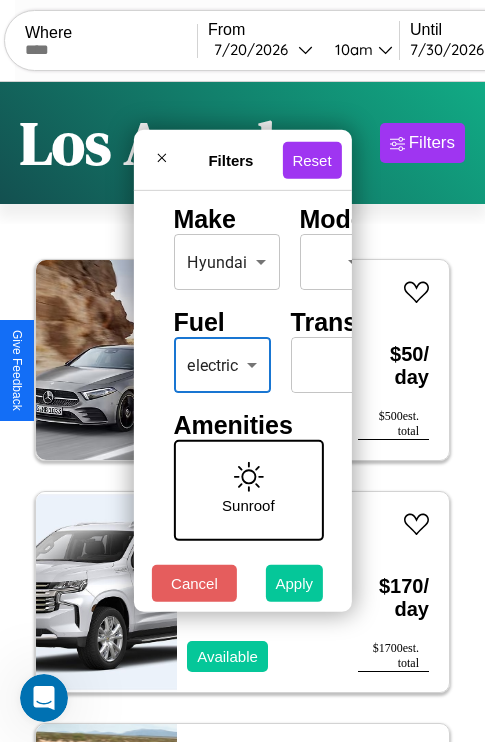 click on "Apply" at bounding box center (295, 583) 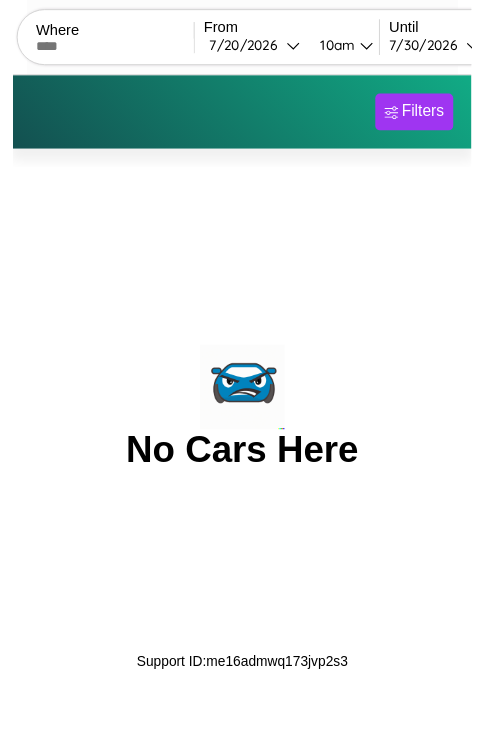 scroll, scrollTop: 0, scrollLeft: 0, axis: both 